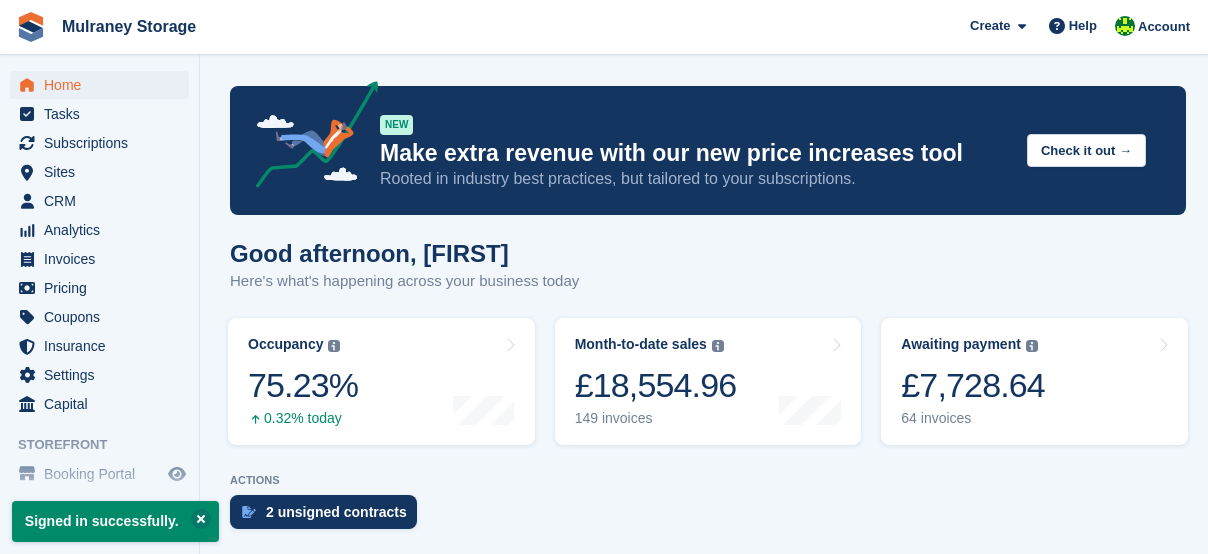 scroll, scrollTop: 0, scrollLeft: 0, axis: both 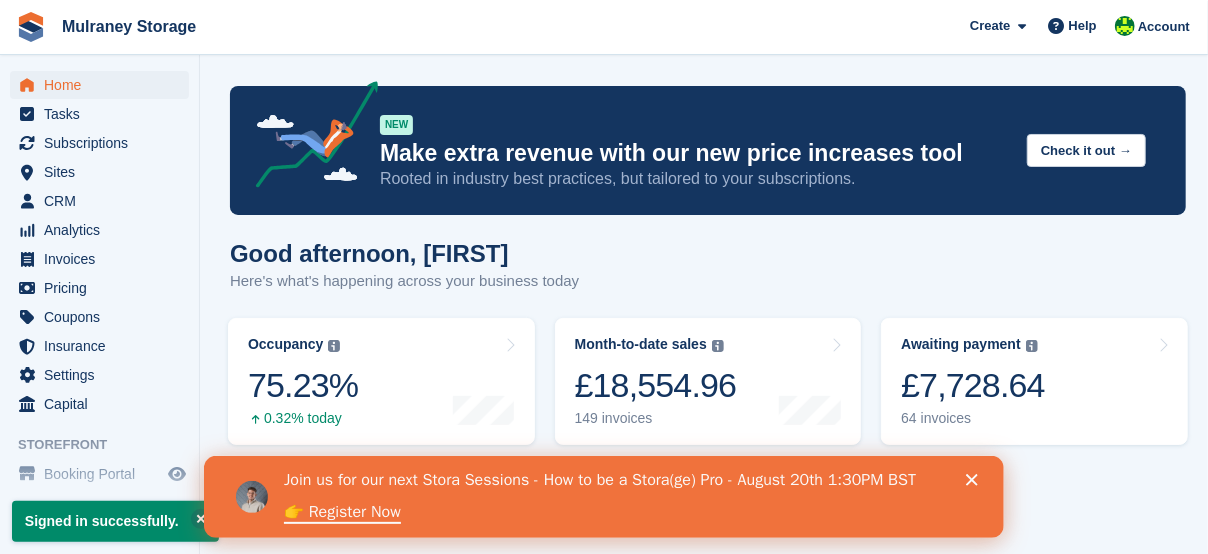 click 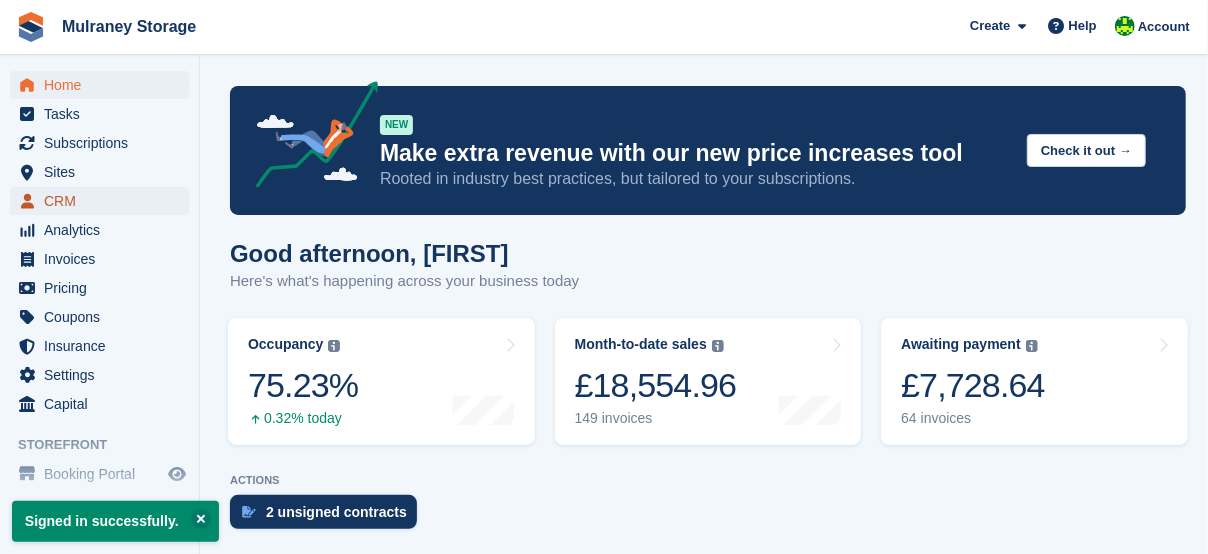click on "CRM" at bounding box center (104, 201) 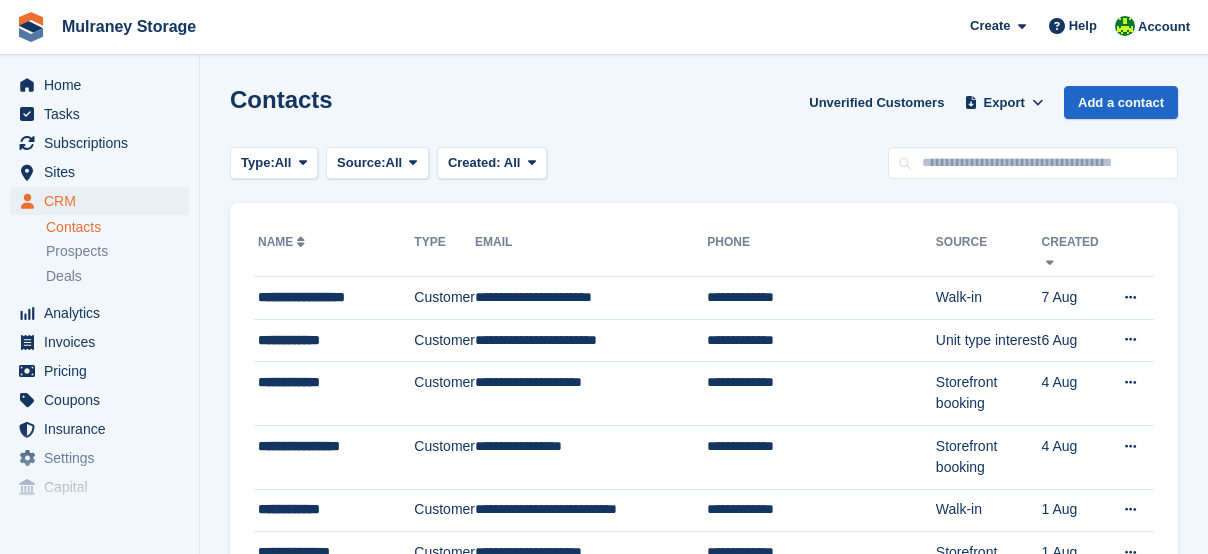 scroll, scrollTop: 0, scrollLeft: 0, axis: both 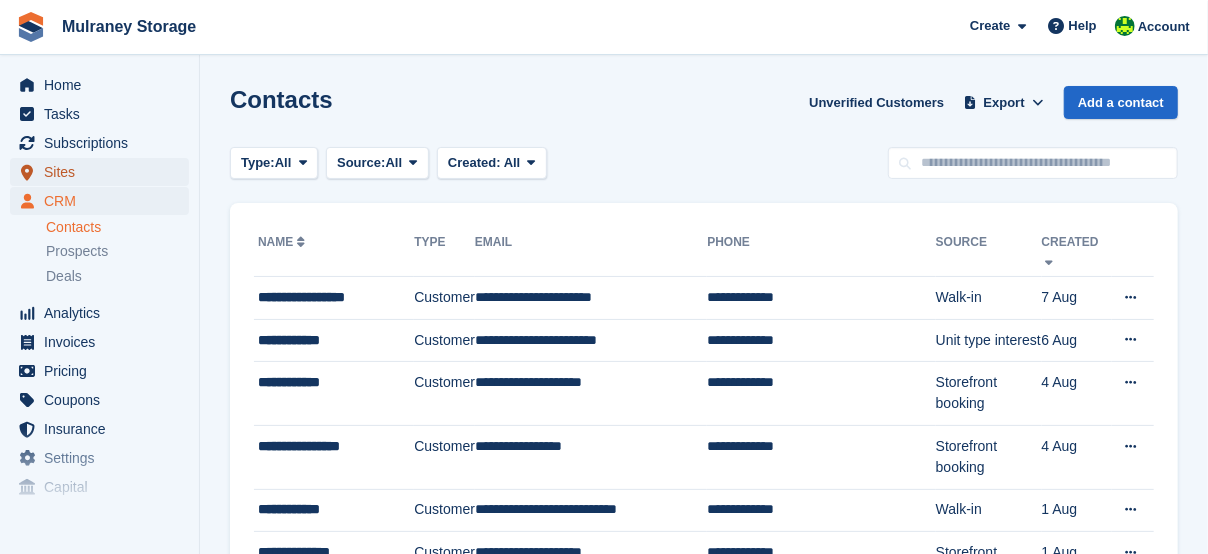 click on "Sites" at bounding box center (104, 172) 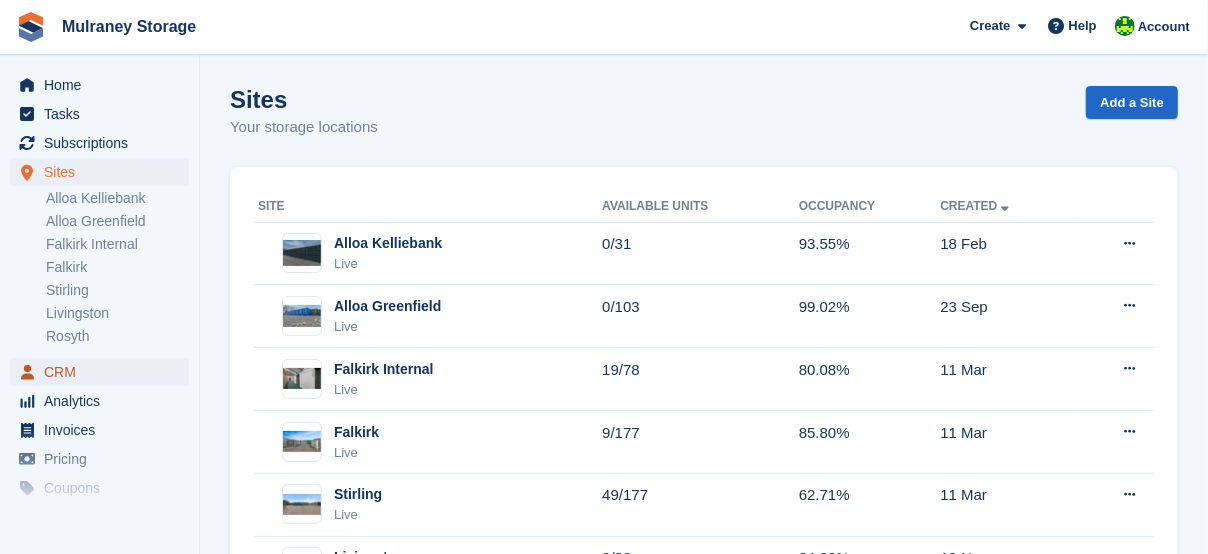 click on "CRM" at bounding box center (104, 372) 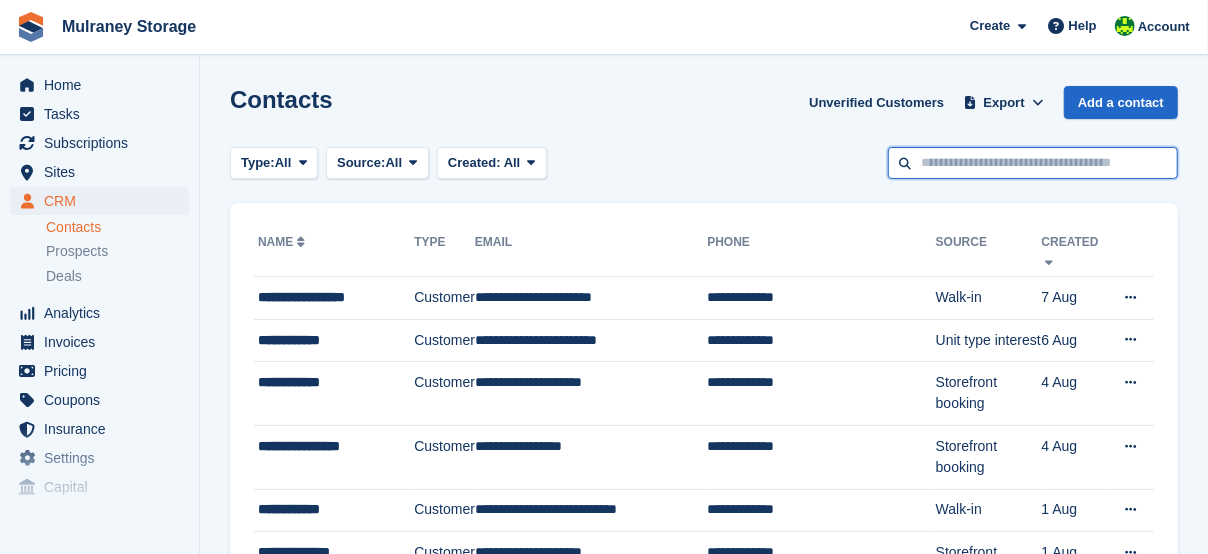 click at bounding box center [1033, 163] 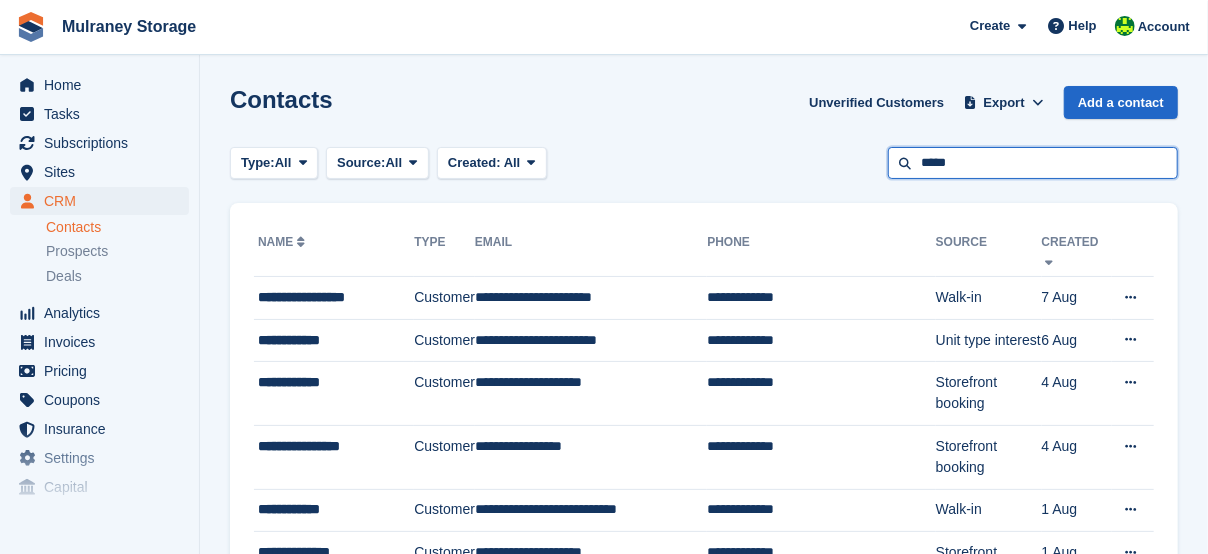 type on "*****" 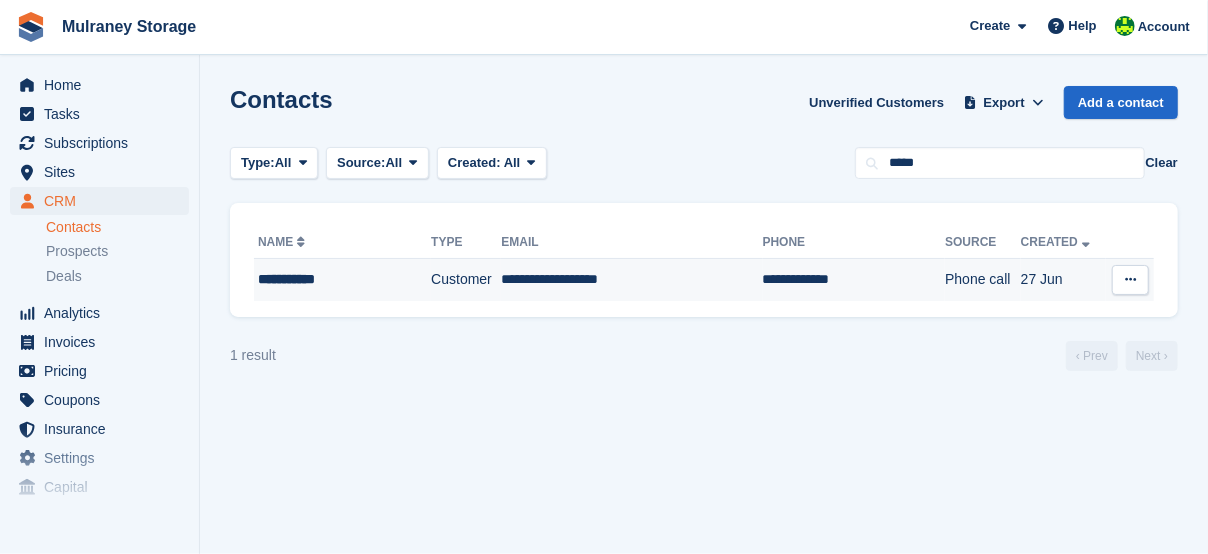 click on "**********" at bounding box center (332, 279) 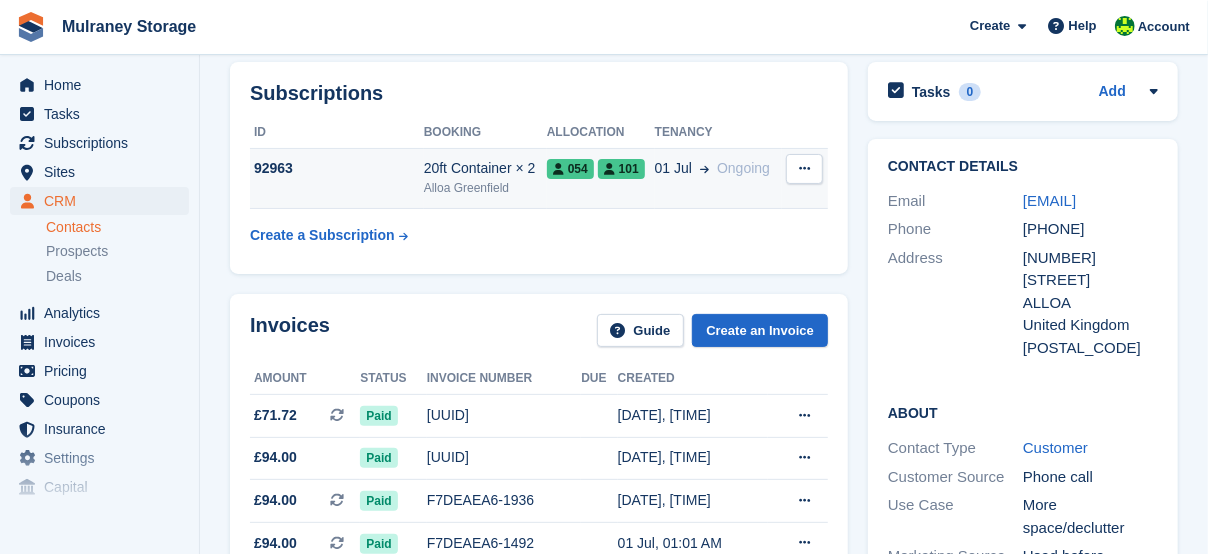 scroll, scrollTop: 300, scrollLeft: 0, axis: vertical 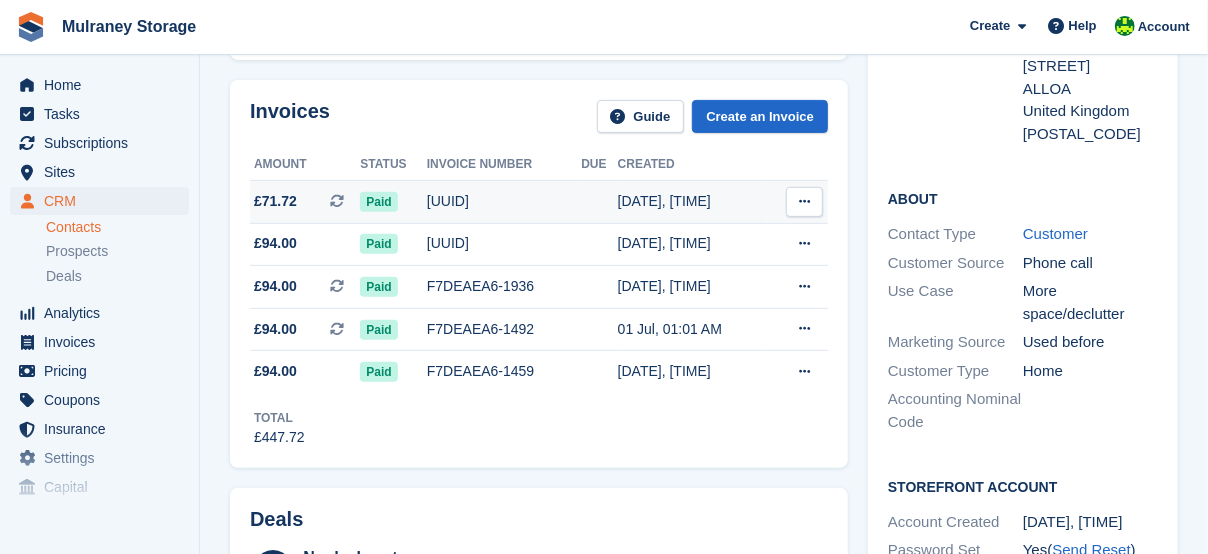click at bounding box center [804, 202] 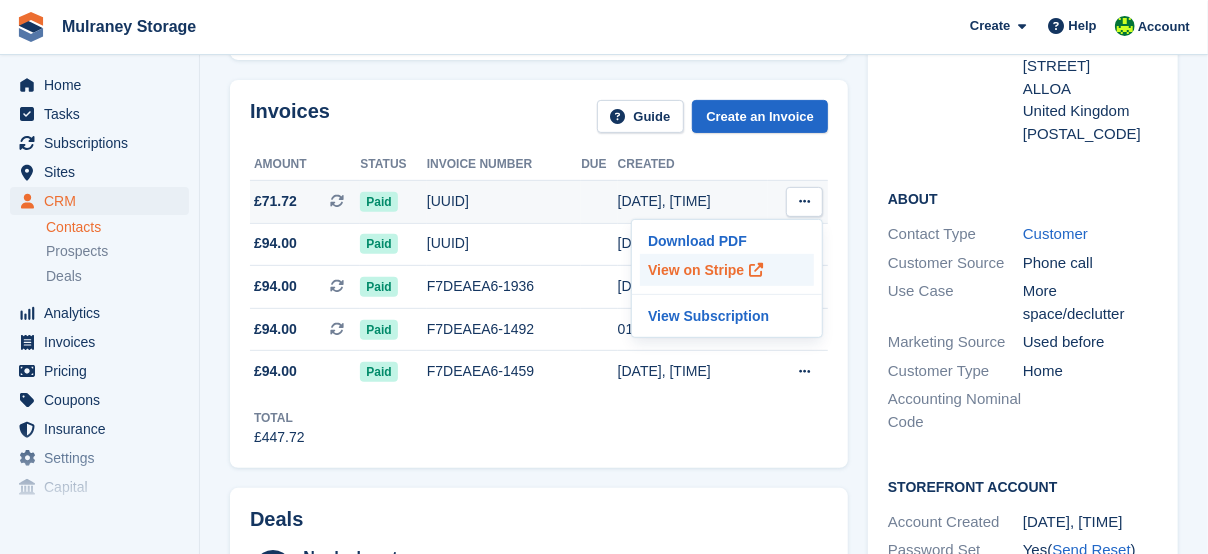 click on "View on Stripe" at bounding box center (727, 270) 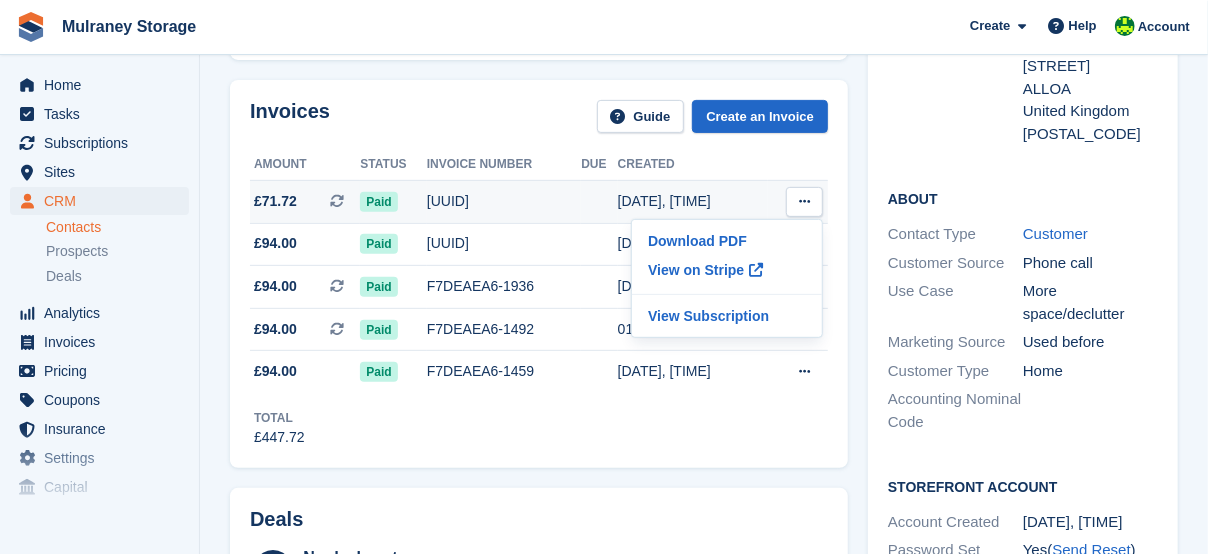 click on "F7DEAEA6-2073" at bounding box center (504, 201) 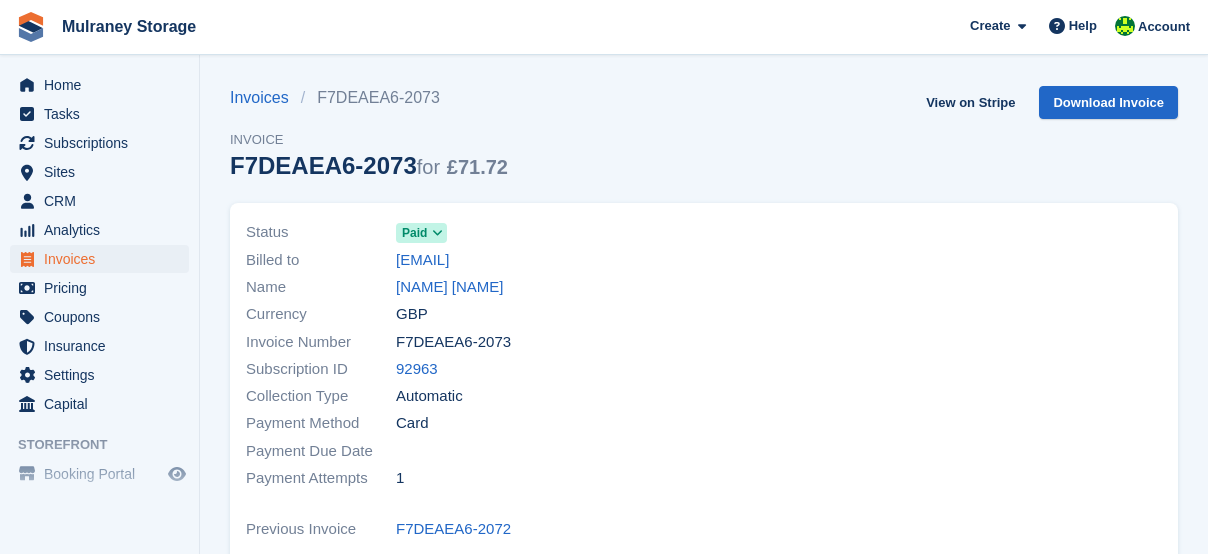 scroll, scrollTop: 0, scrollLeft: 0, axis: both 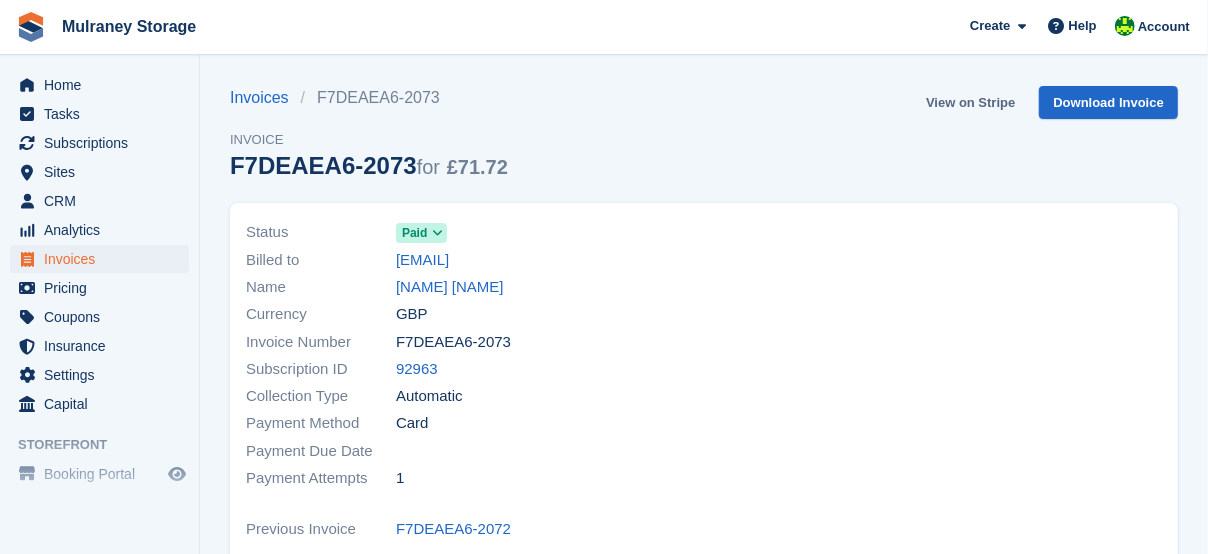click on "View on Stripe" at bounding box center (970, 102) 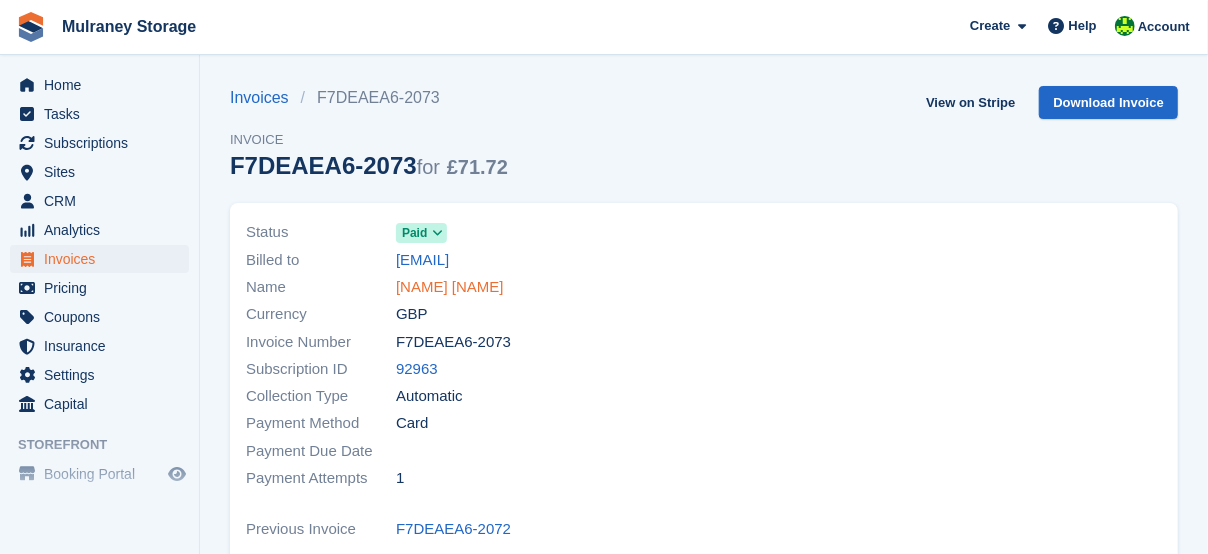 click on "MOIRA ALLAN" at bounding box center (450, 287) 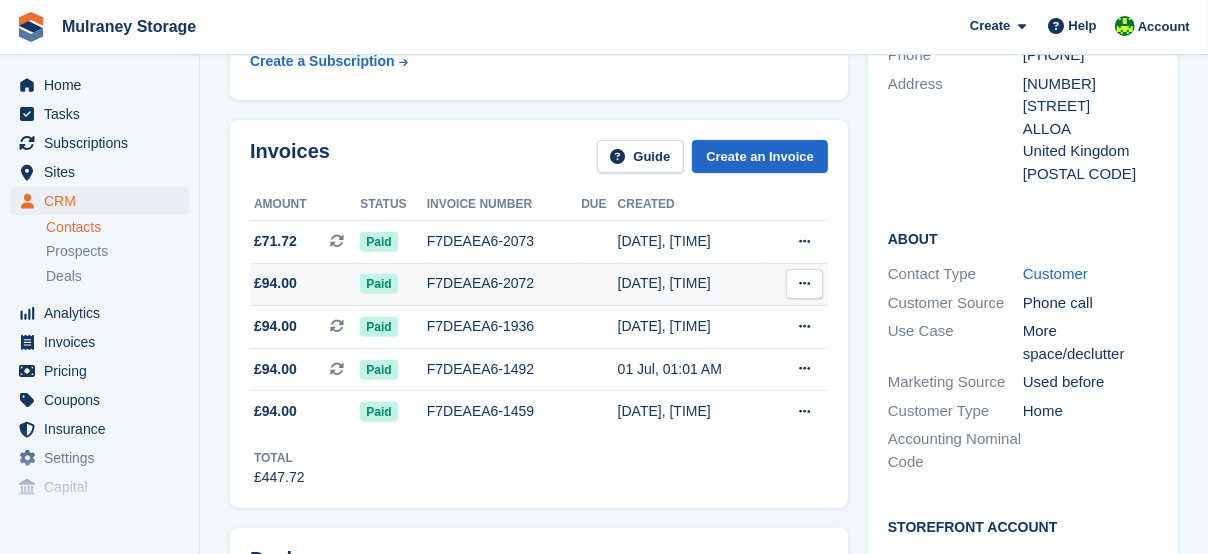 scroll, scrollTop: 266, scrollLeft: 0, axis: vertical 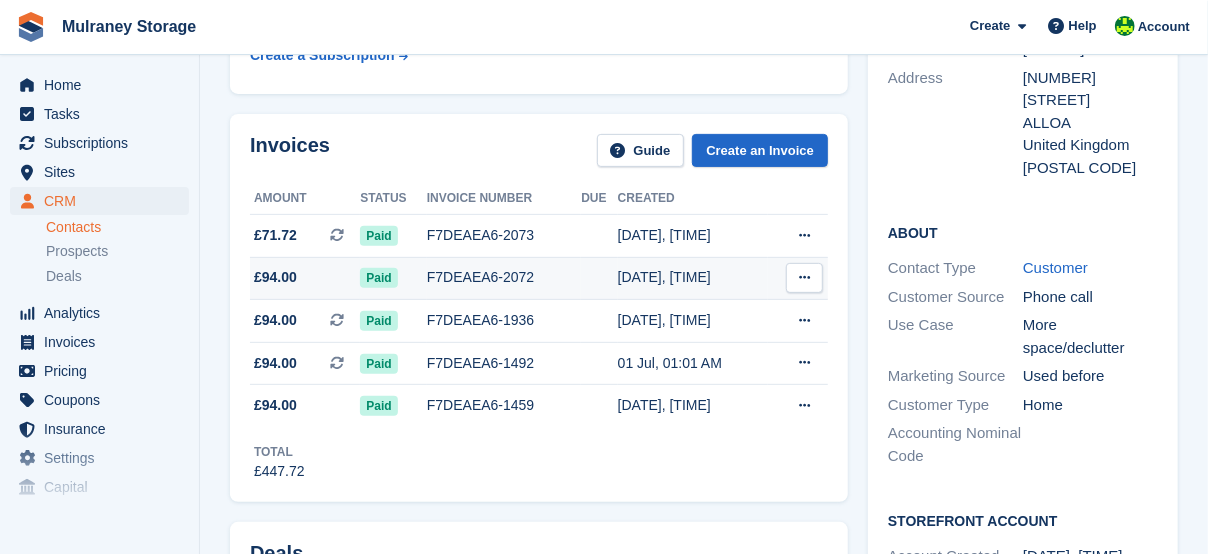 click at bounding box center [804, 277] 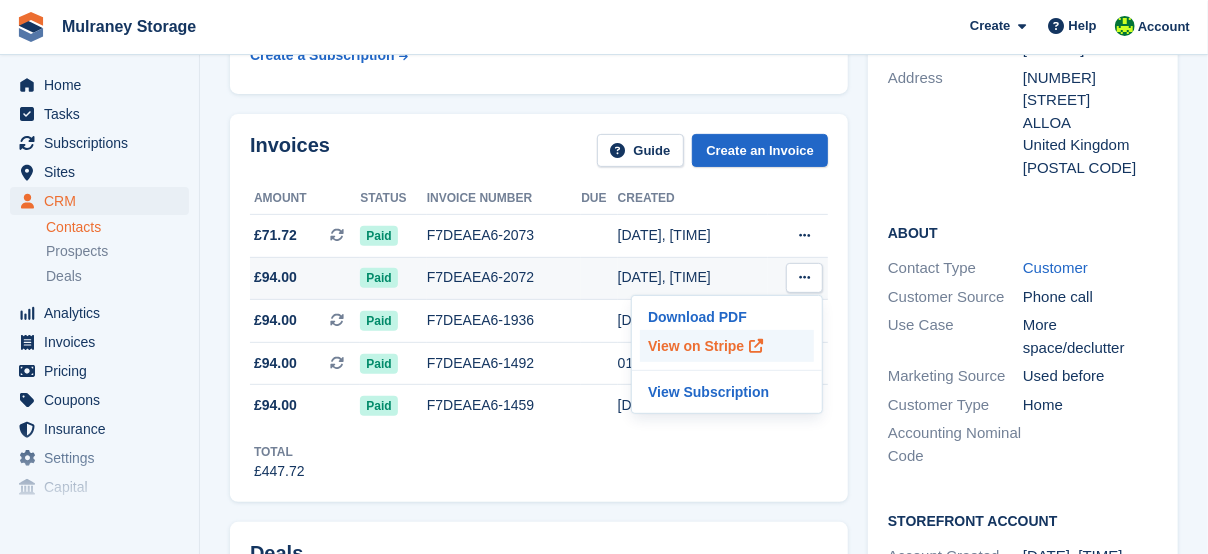click on "View on Stripe" at bounding box center (727, 346) 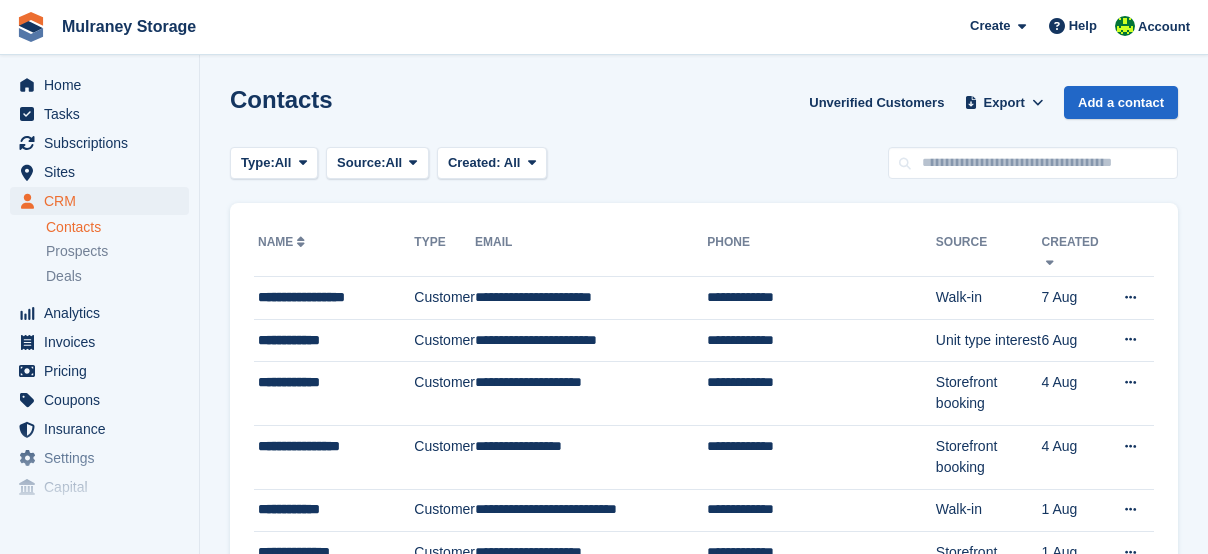 scroll, scrollTop: 0, scrollLeft: 0, axis: both 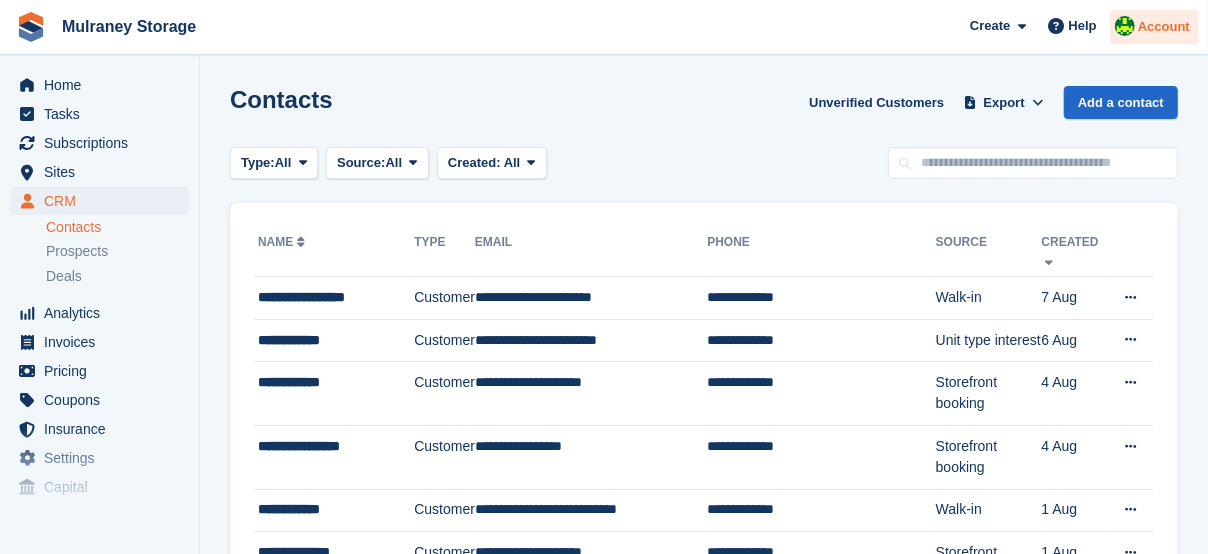 click on "Account" at bounding box center [1154, 27] 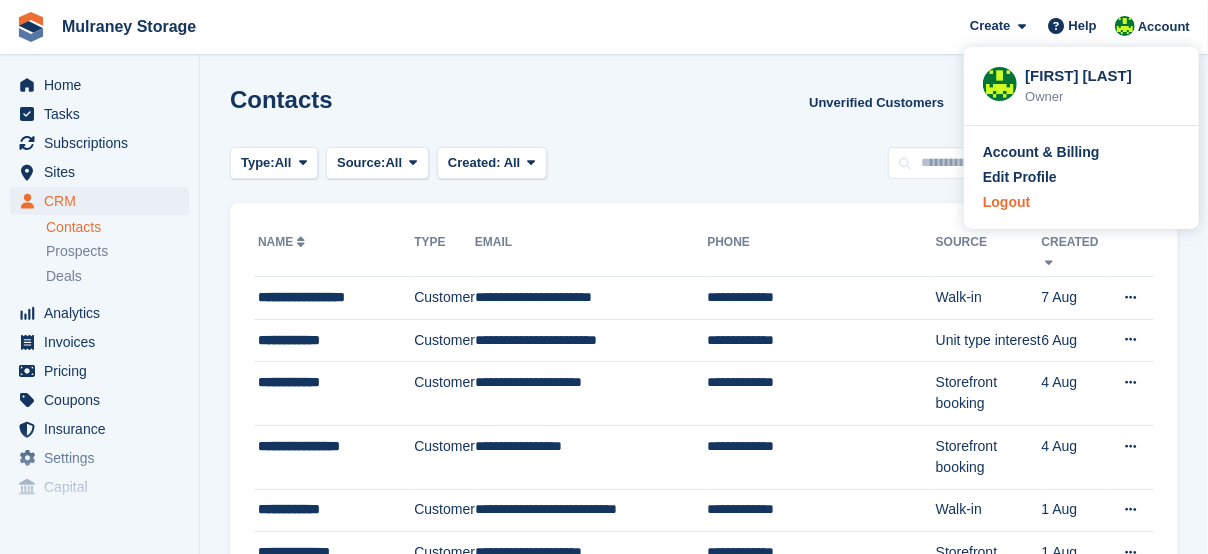 click on "Logout" at bounding box center [1006, 202] 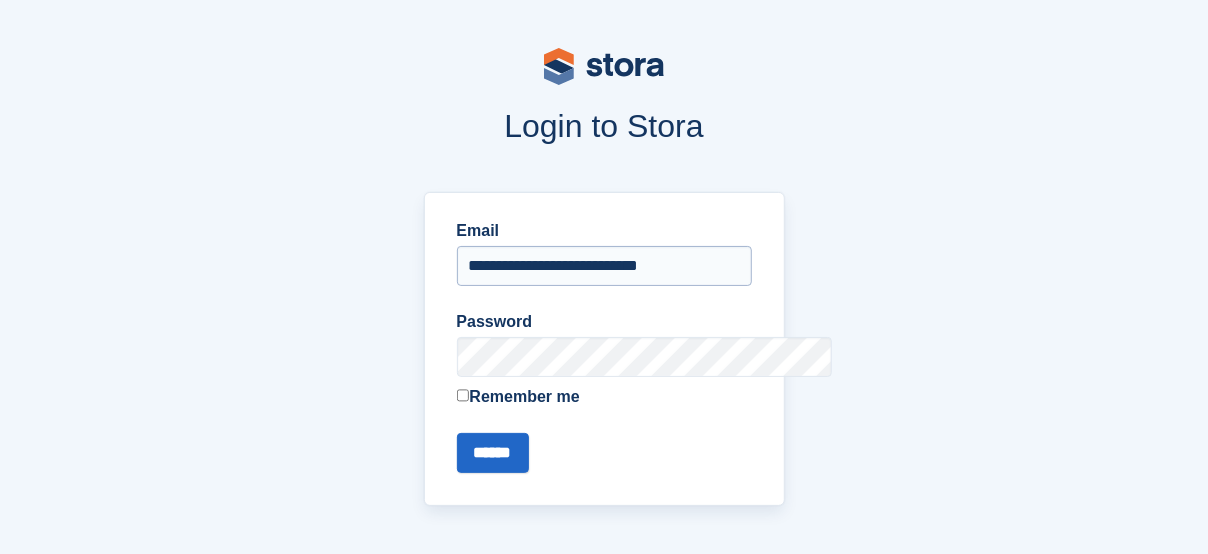 click on "**********" at bounding box center (604, 266) 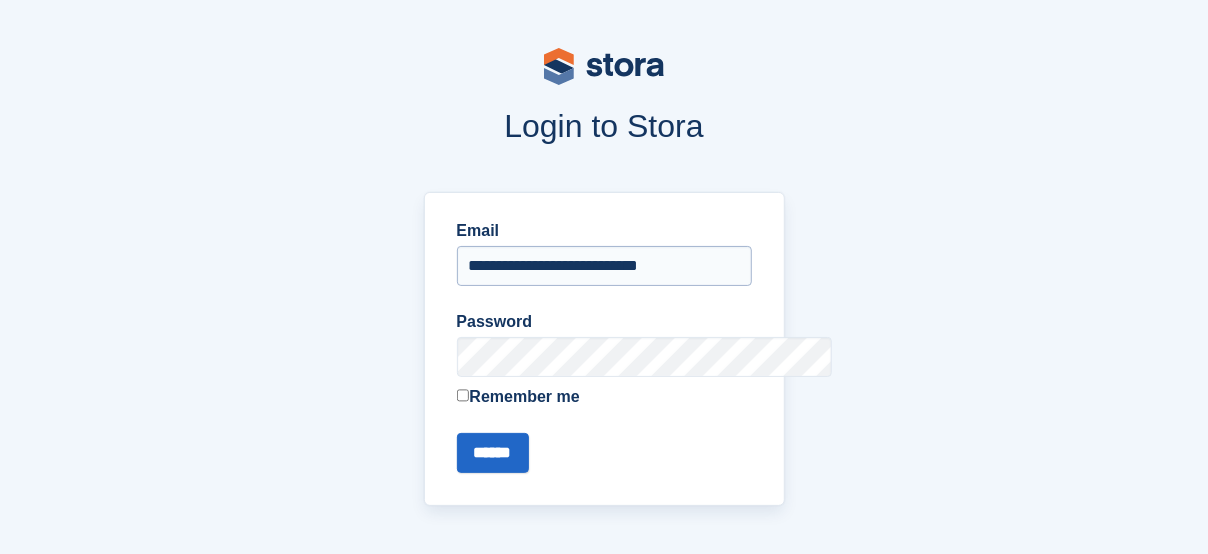 type on "**********" 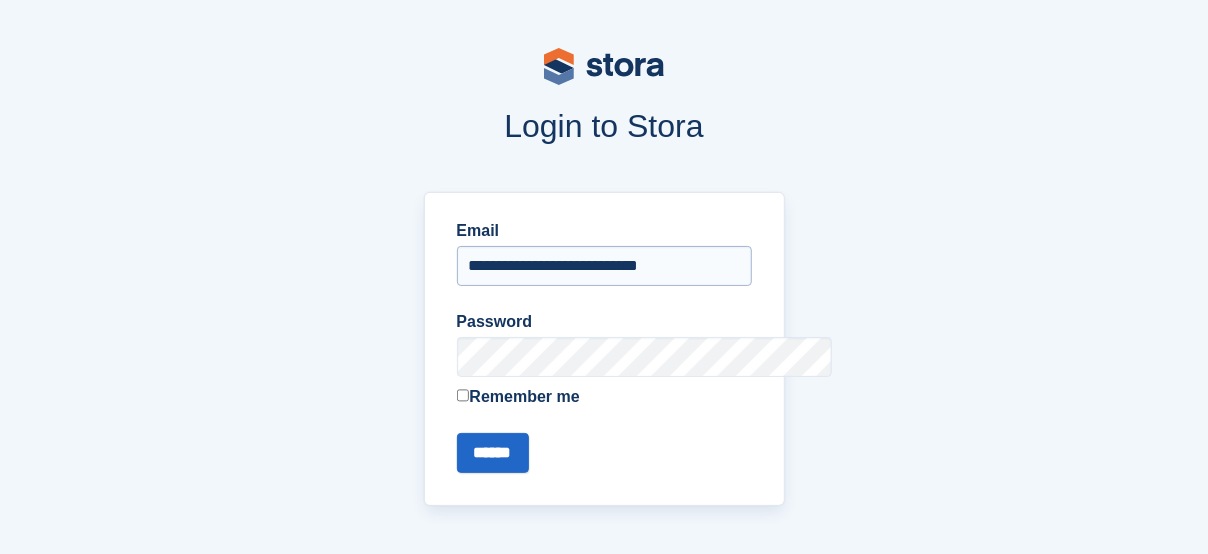 click on "******" at bounding box center (493, 453) 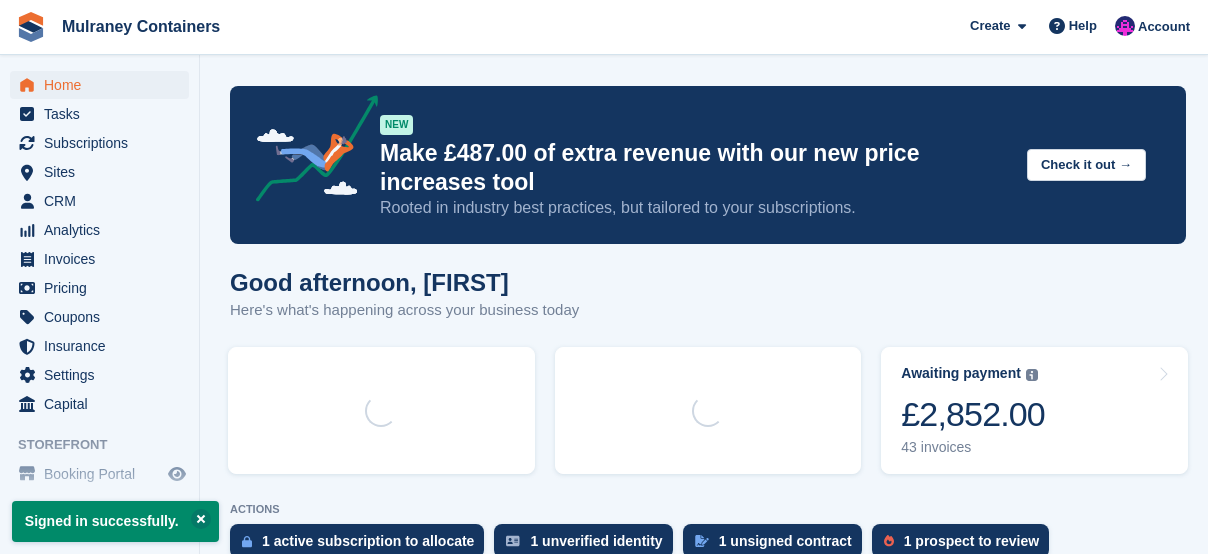 scroll, scrollTop: 0, scrollLeft: 0, axis: both 